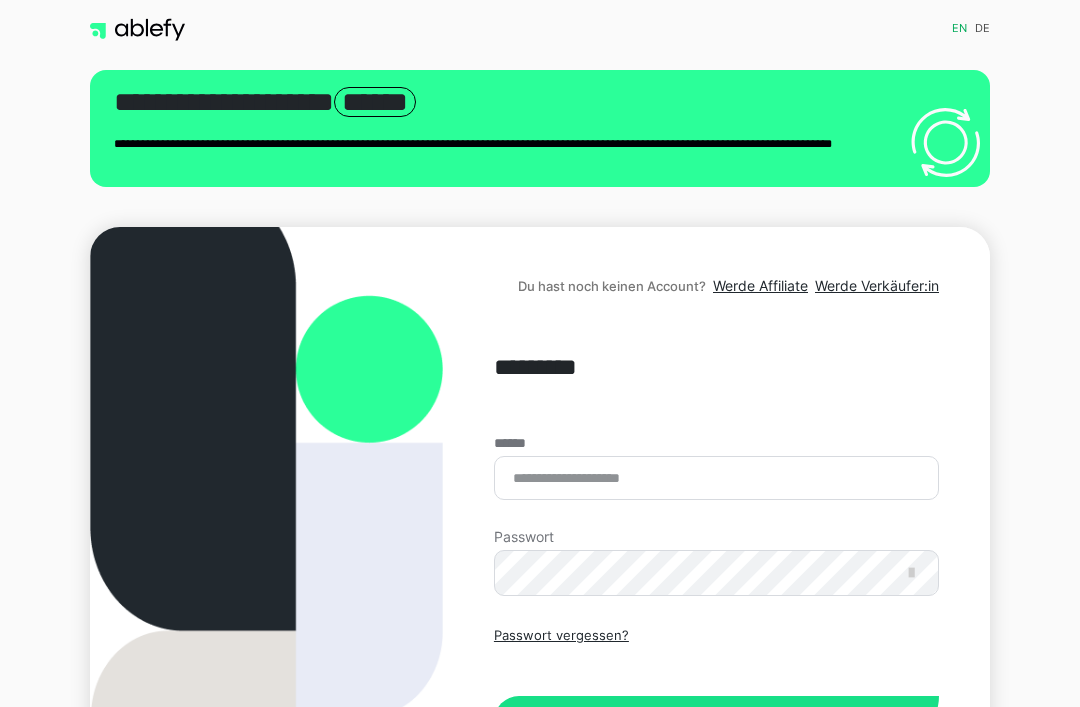 scroll, scrollTop: 0, scrollLeft: 0, axis: both 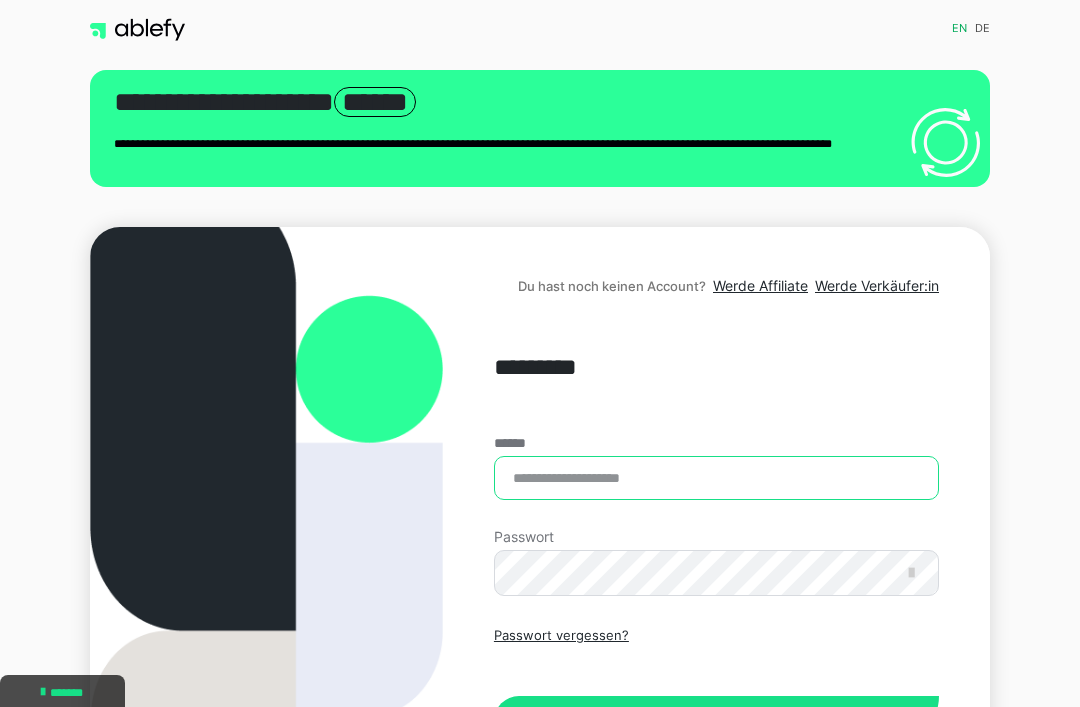 click on "******" at bounding box center (716, 478) 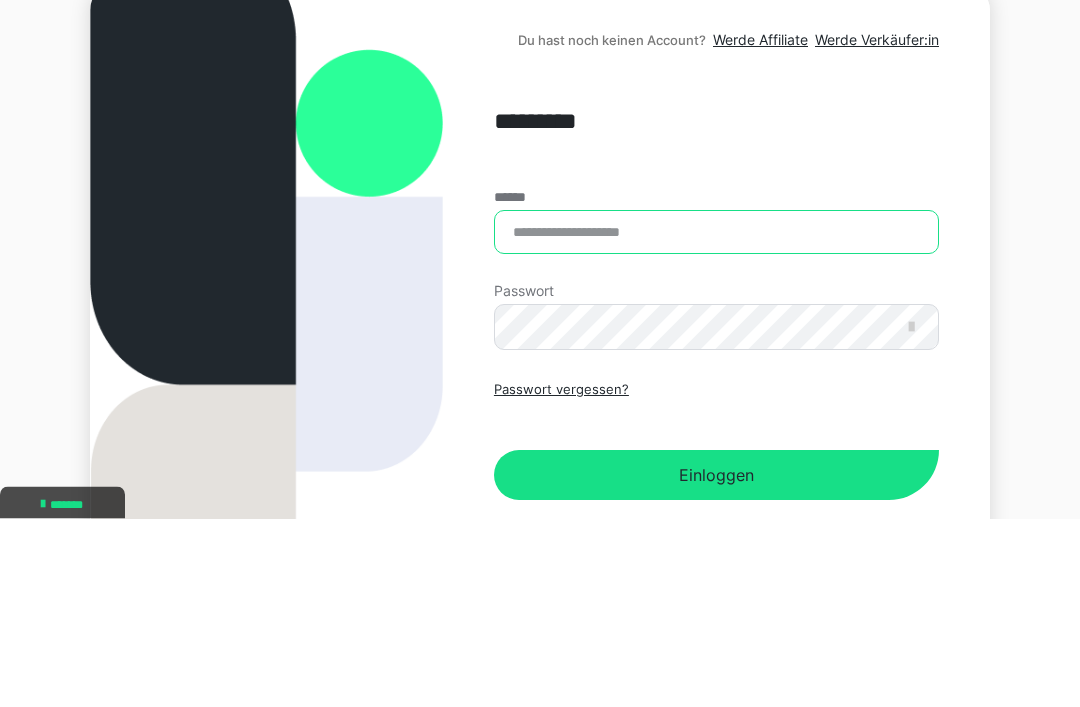 type on "**********" 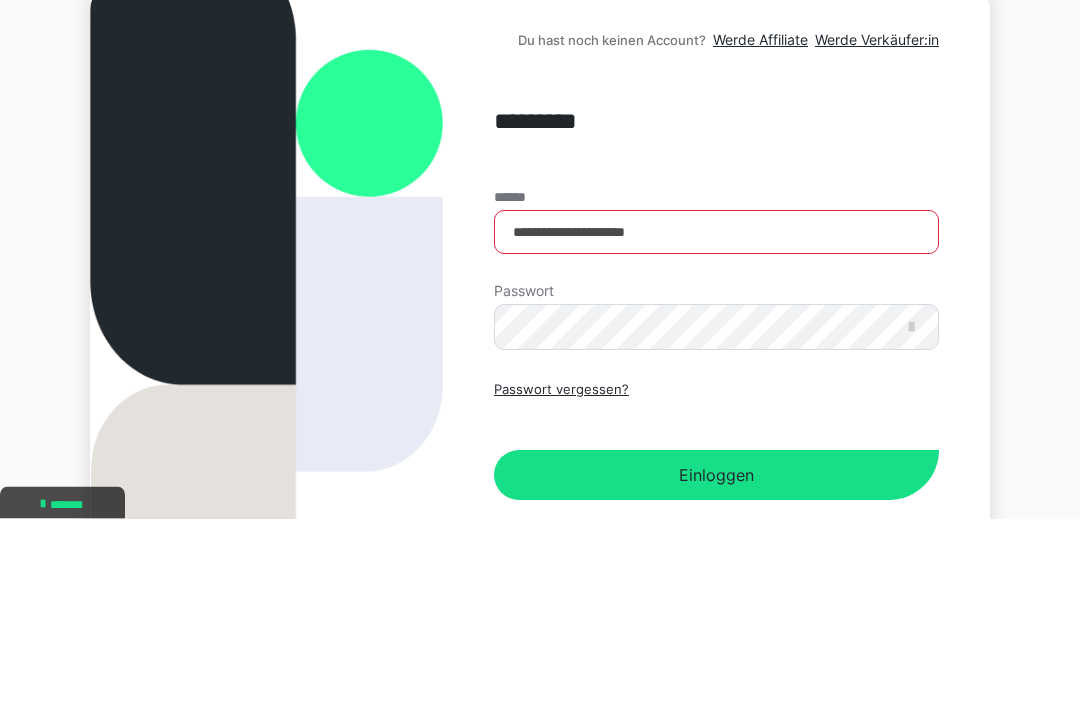 click on "Einloggen" at bounding box center (716, 664) 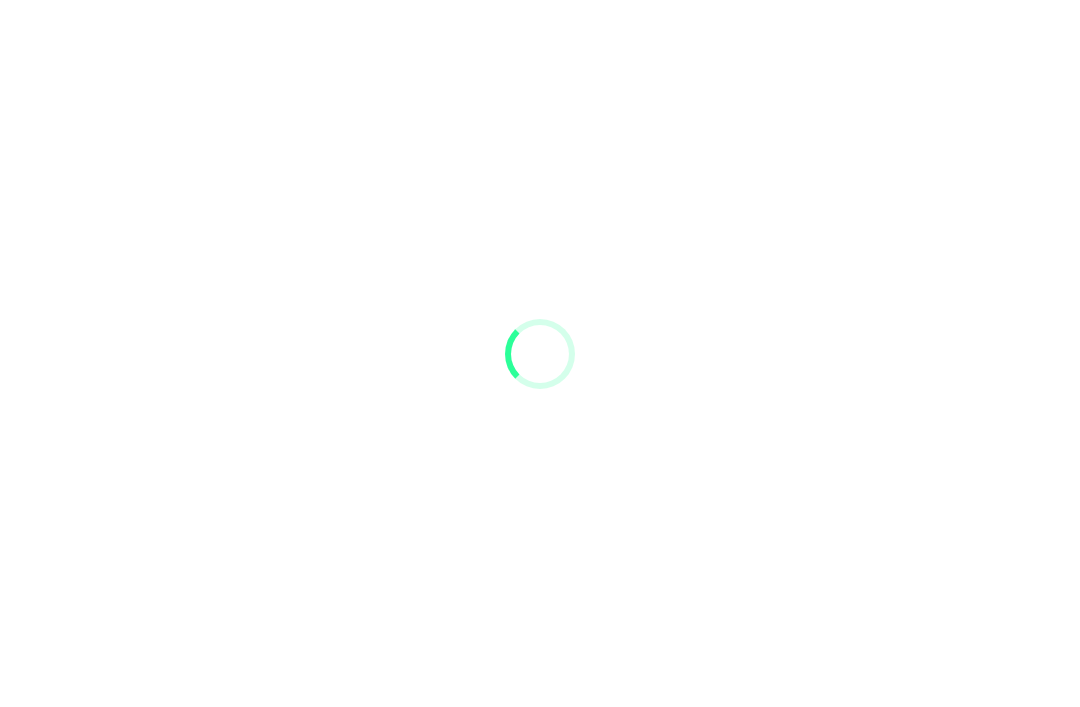 scroll, scrollTop: 0, scrollLeft: 0, axis: both 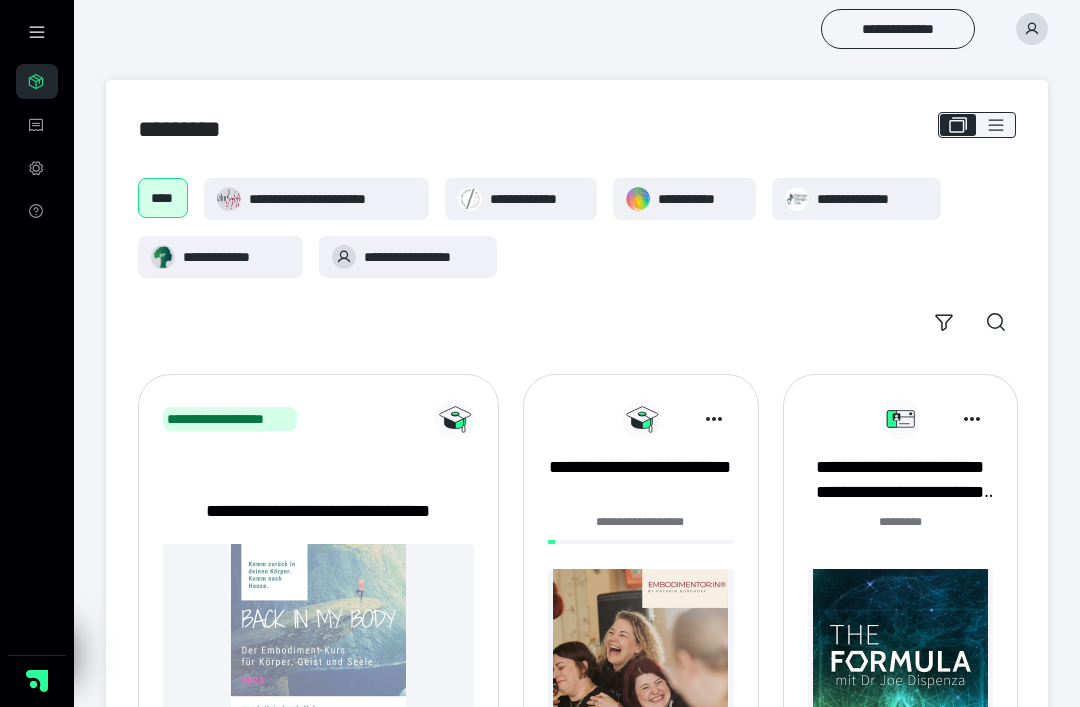 click on "**********" at bounding box center [332, 199] 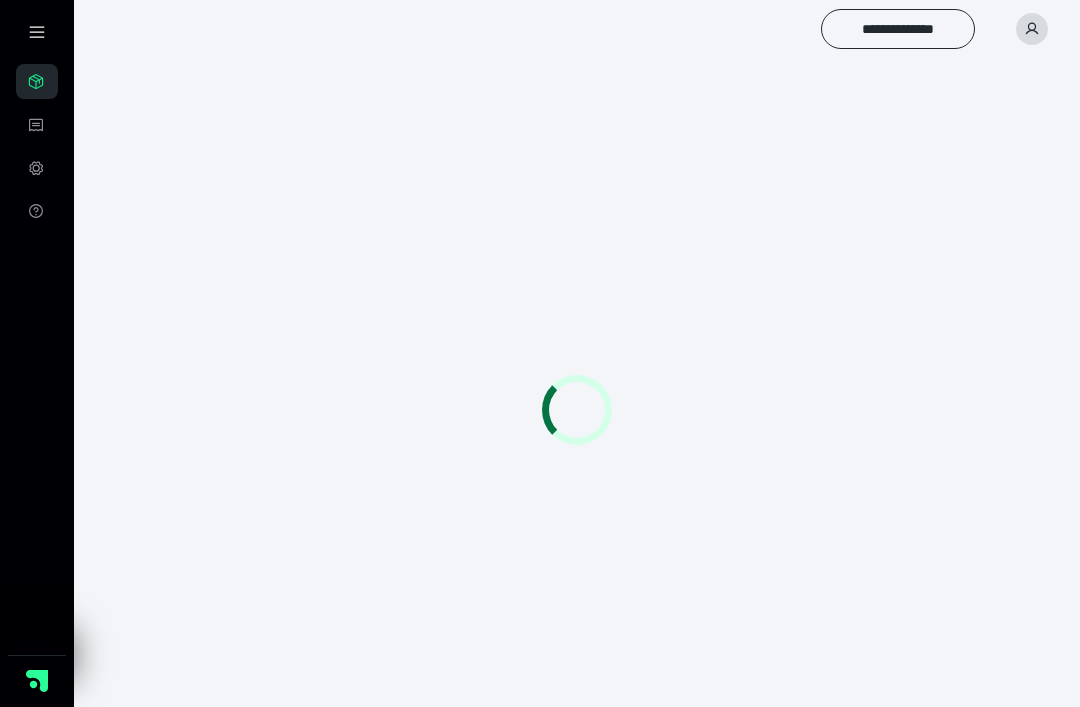 scroll, scrollTop: 0, scrollLeft: 0, axis: both 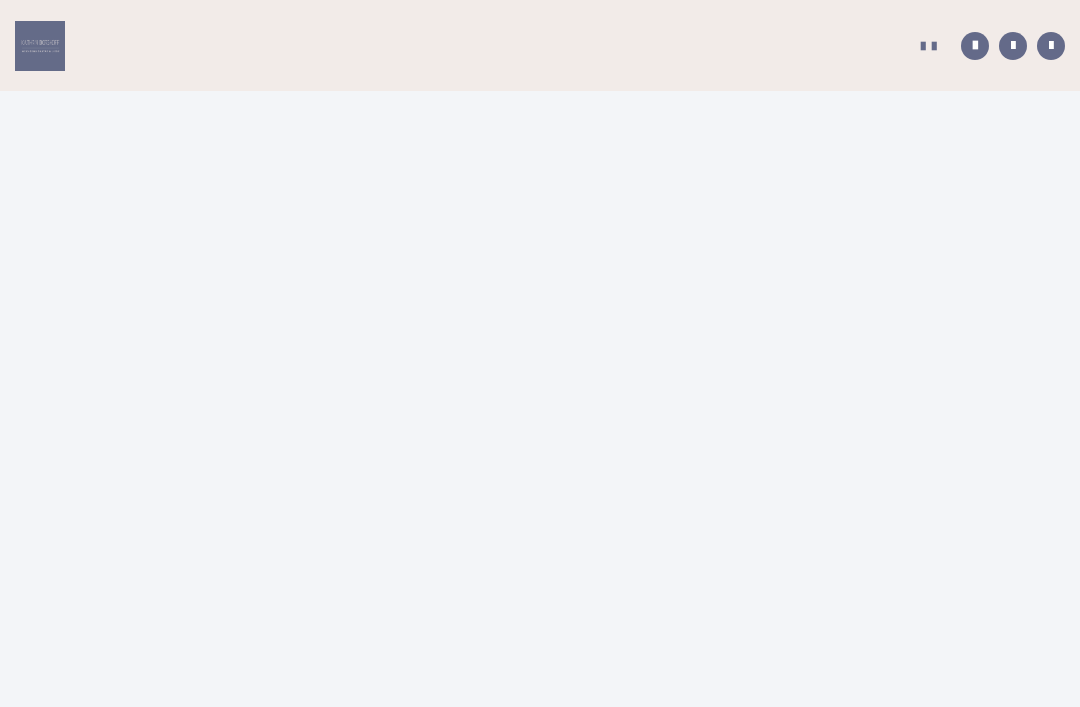 click at bounding box center [40, 46] 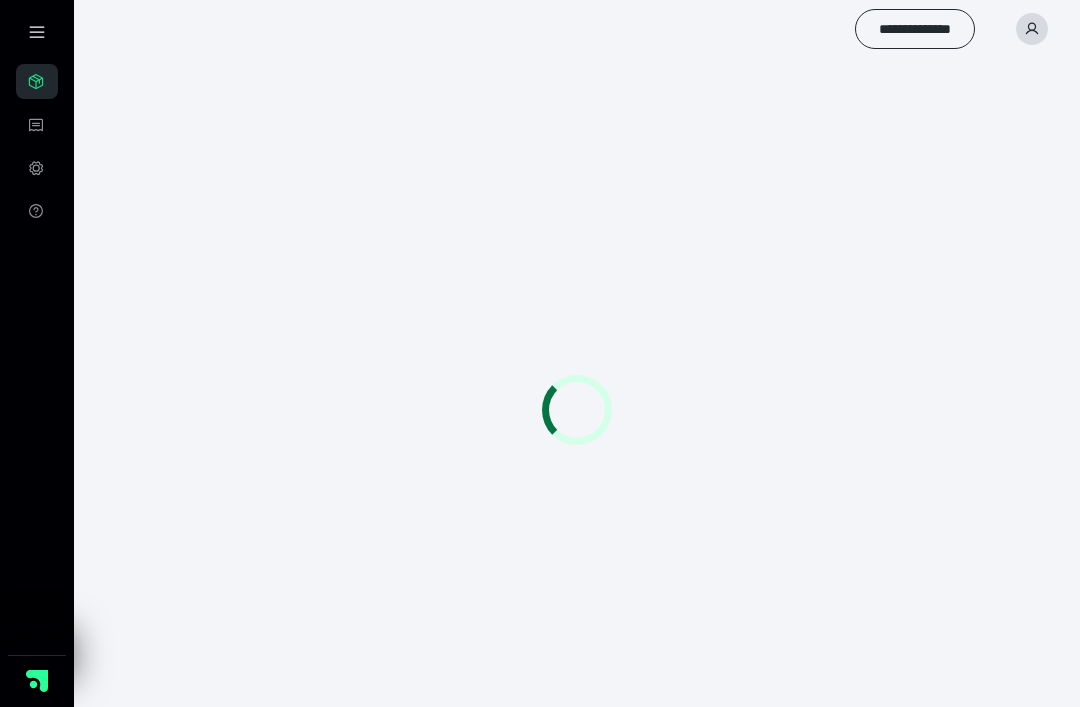 scroll, scrollTop: 0, scrollLeft: 0, axis: both 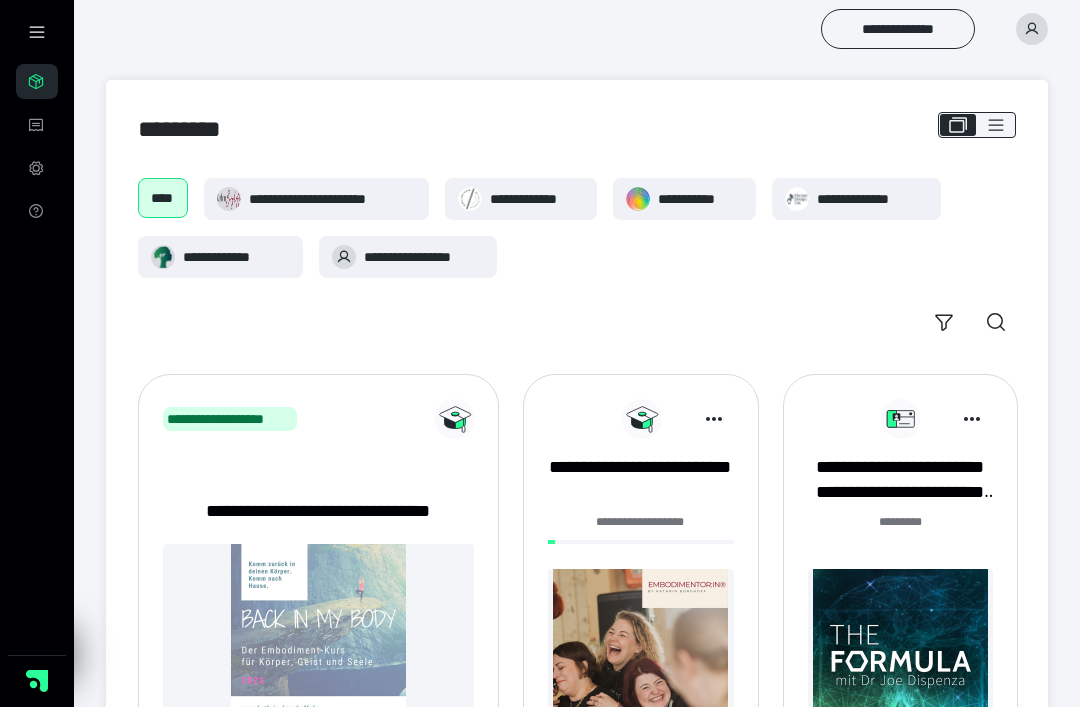 click on "**********" at bounding box center (640, 522) 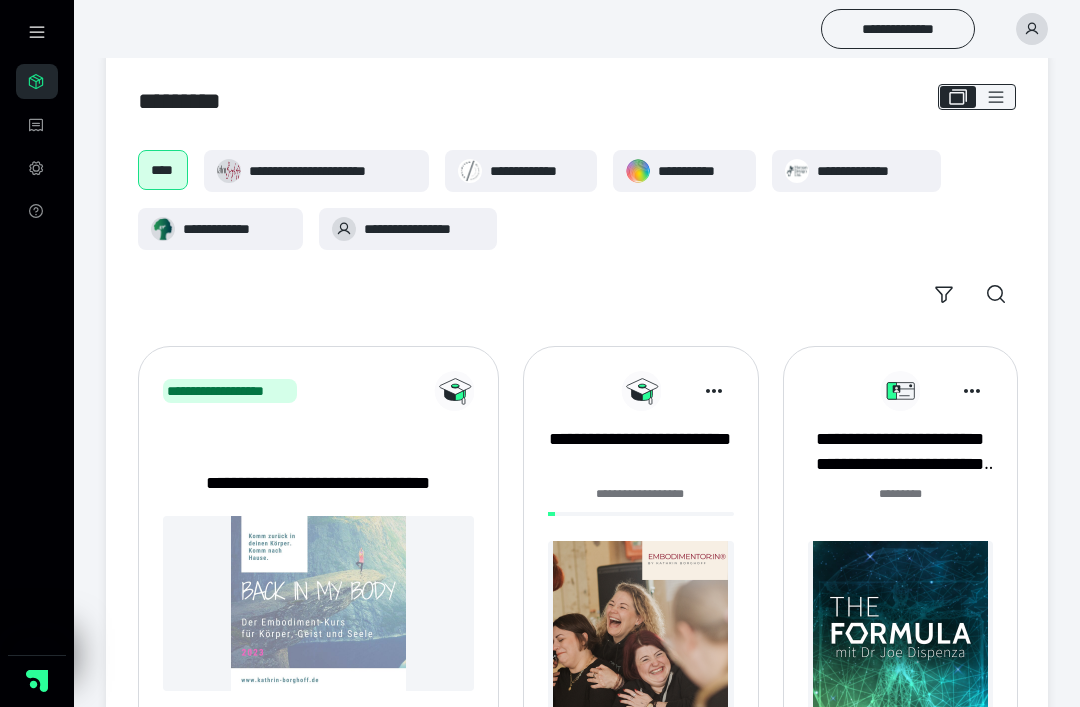 scroll, scrollTop: 41, scrollLeft: 0, axis: vertical 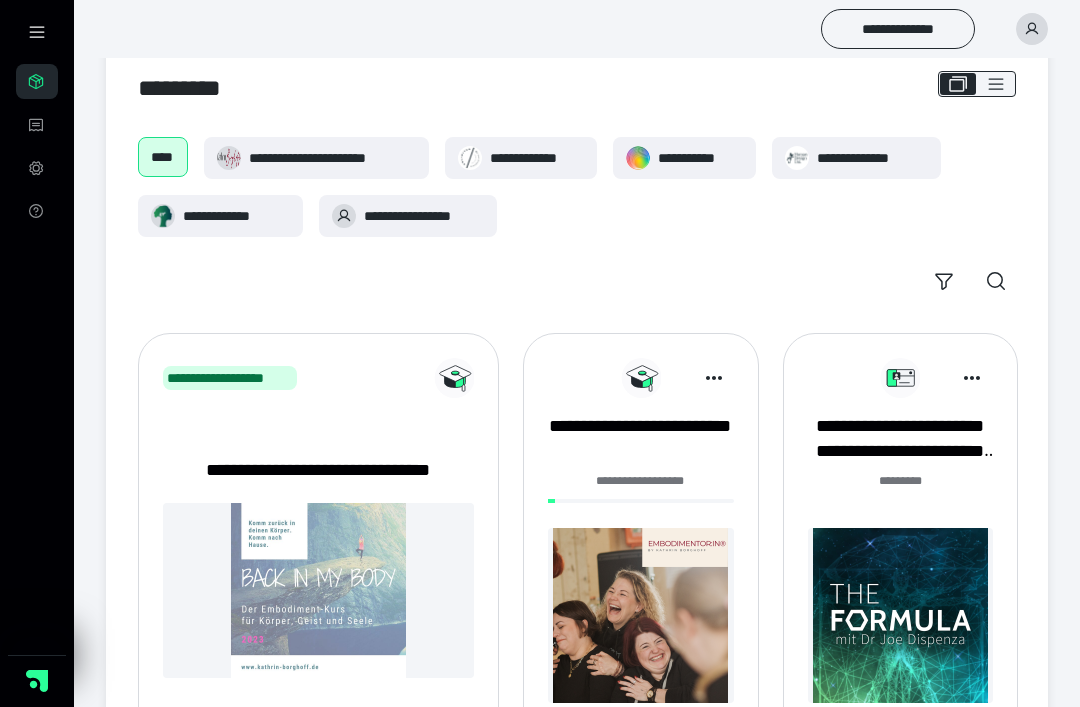 click on "**********" at bounding box center (640, 439) 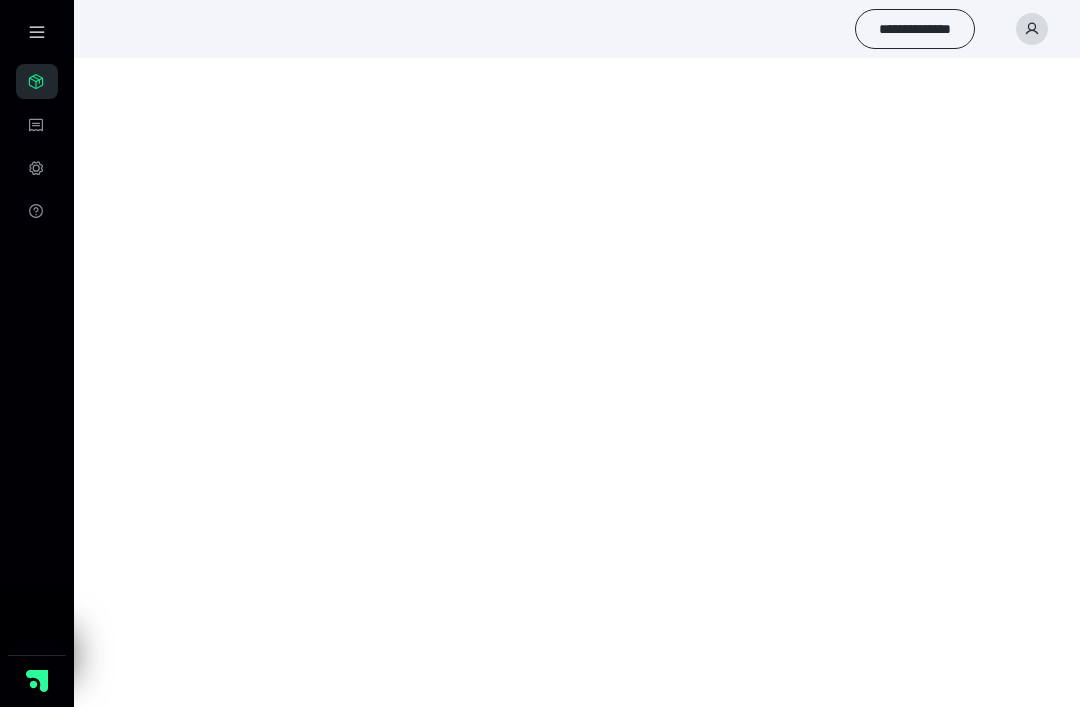 scroll, scrollTop: 0, scrollLeft: 0, axis: both 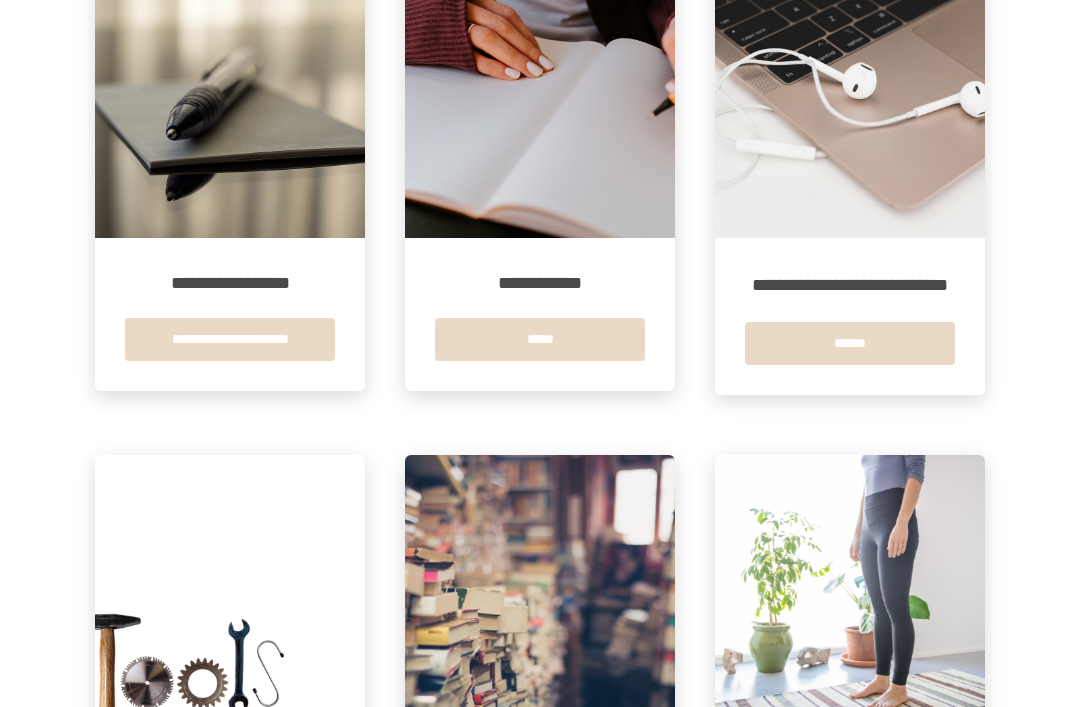 click on "******" at bounding box center (850, 343) 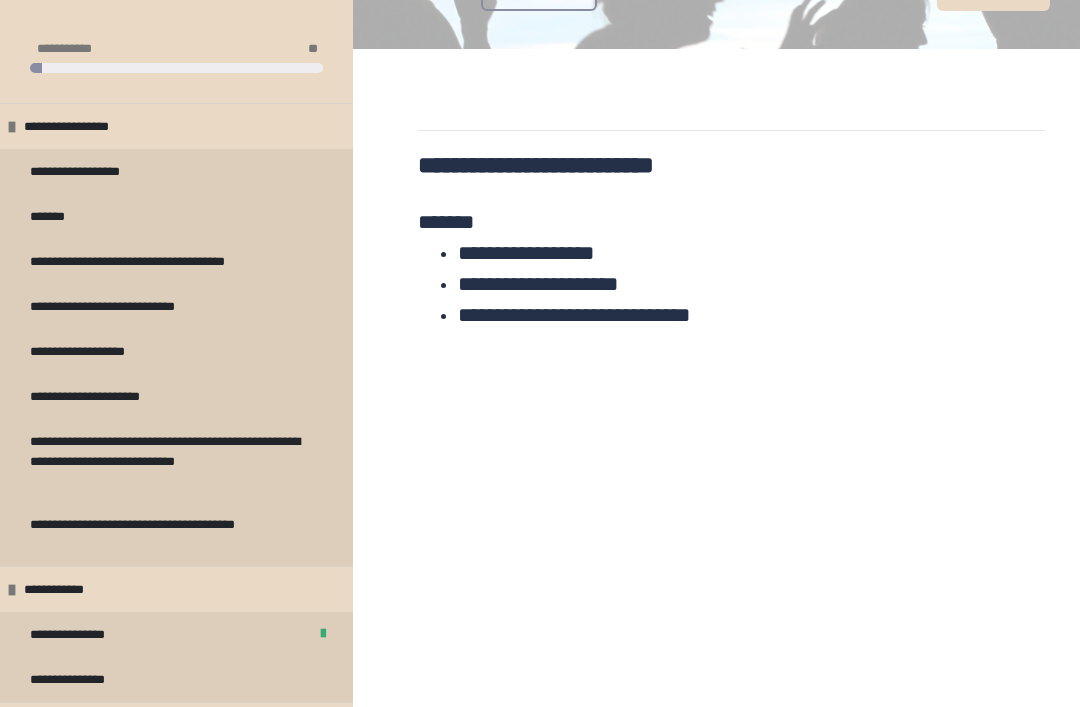 scroll, scrollTop: 431, scrollLeft: 0, axis: vertical 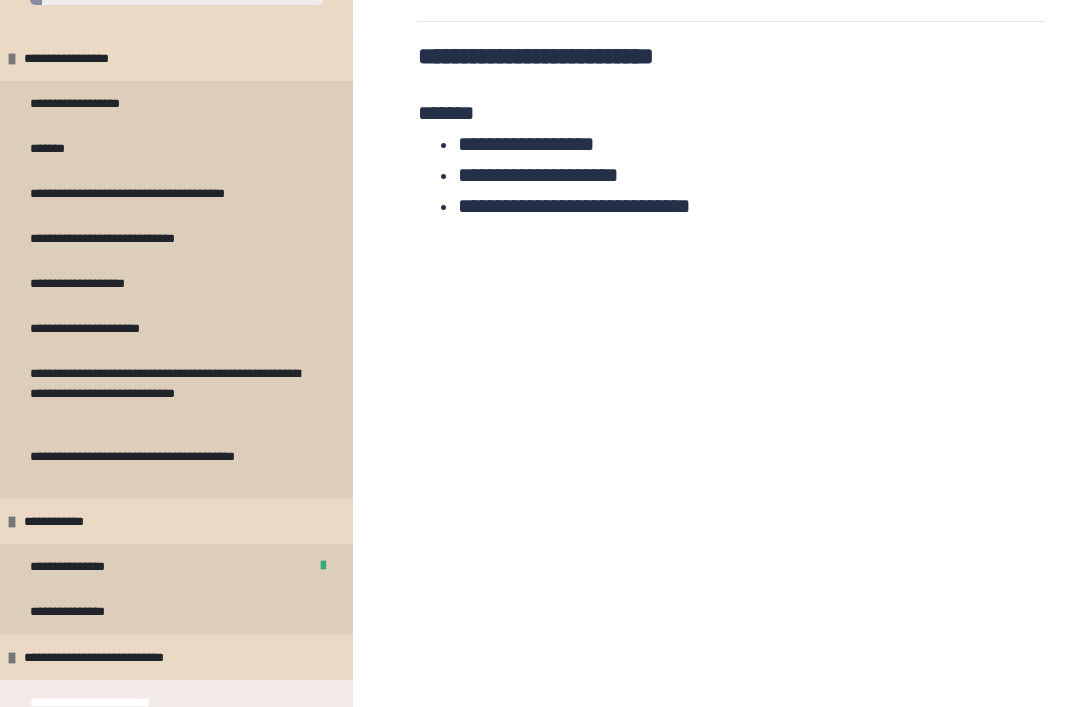 click on "**********" at bounding box center [168, 466] 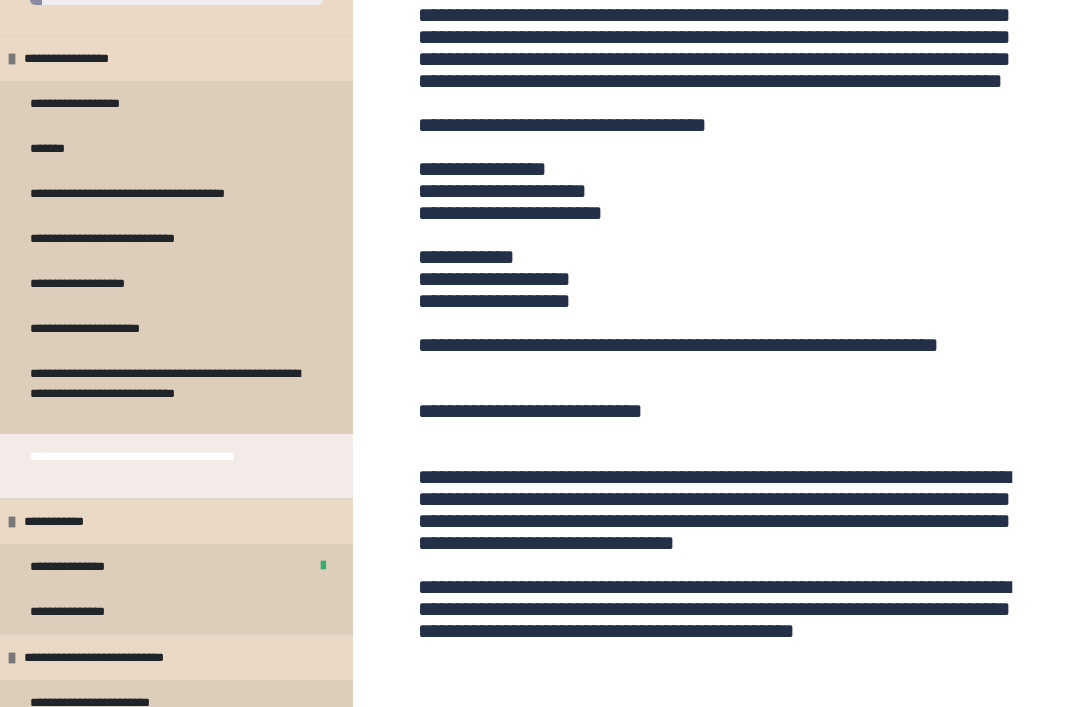 scroll, scrollTop: 1412, scrollLeft: 0, axis: vertical 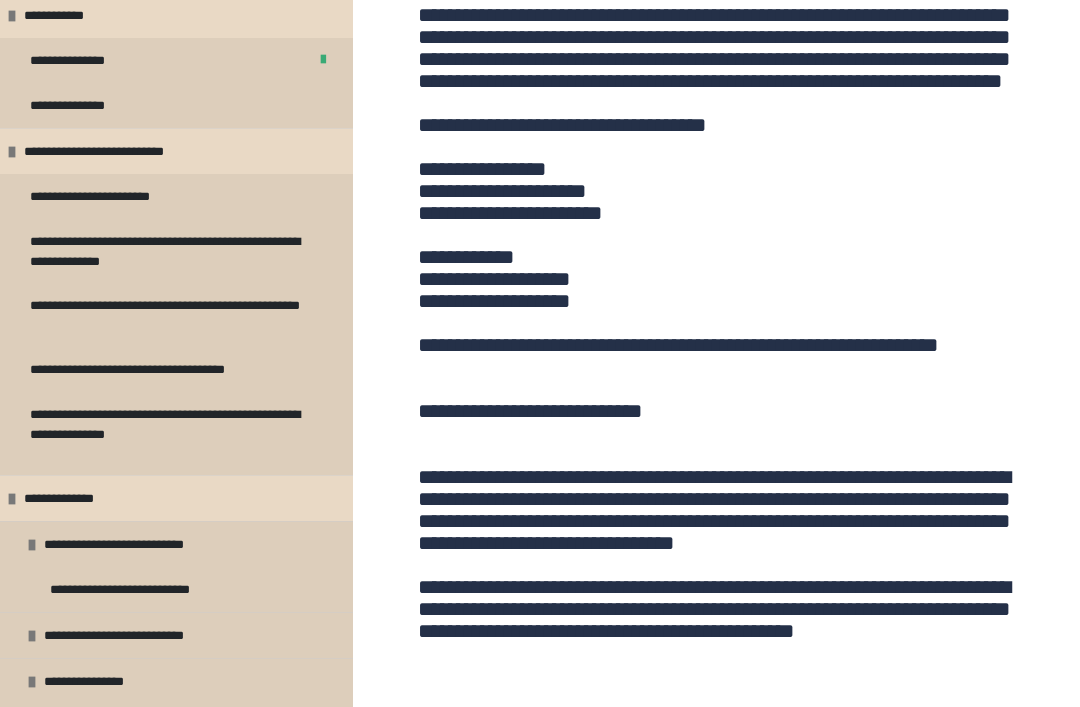 click on "**********" at bounding box center (168, 433) 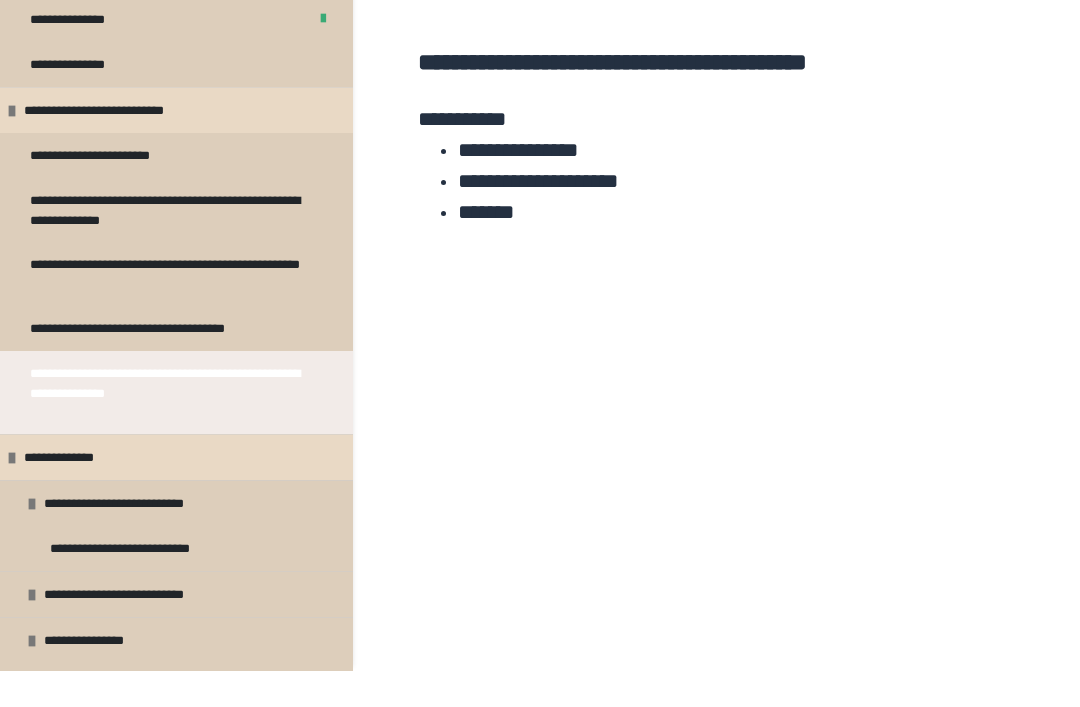 scroll, scrollTop: 255, scrollLeft: 0, axis: vertical 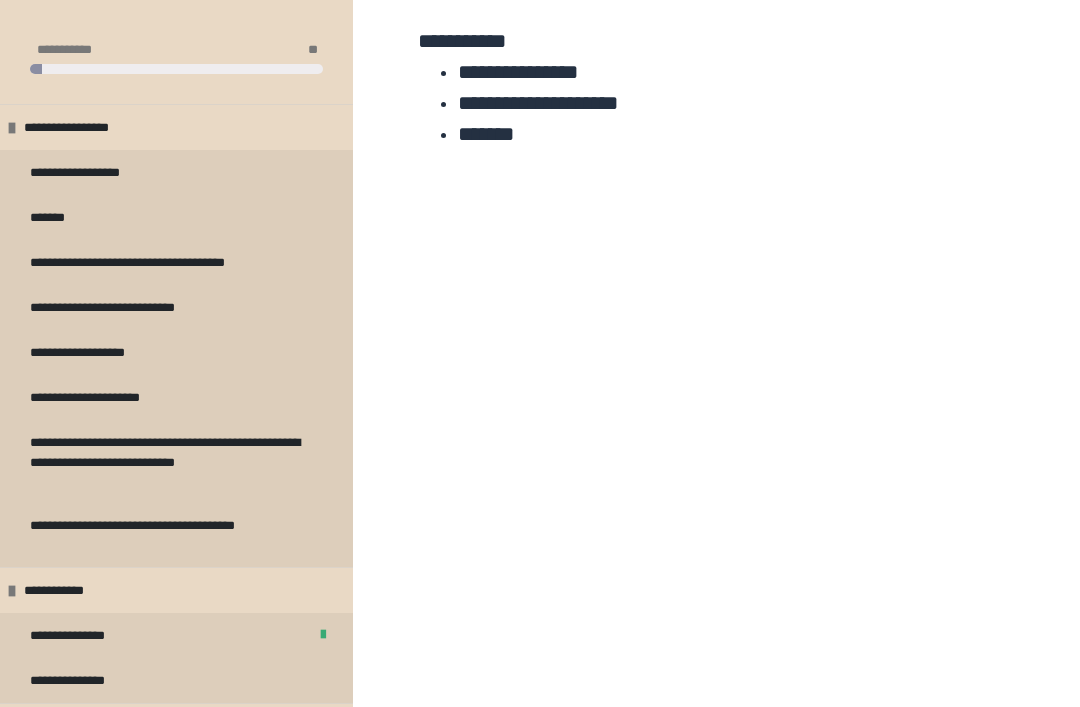click on "**********" at bounding box center (731, 114) 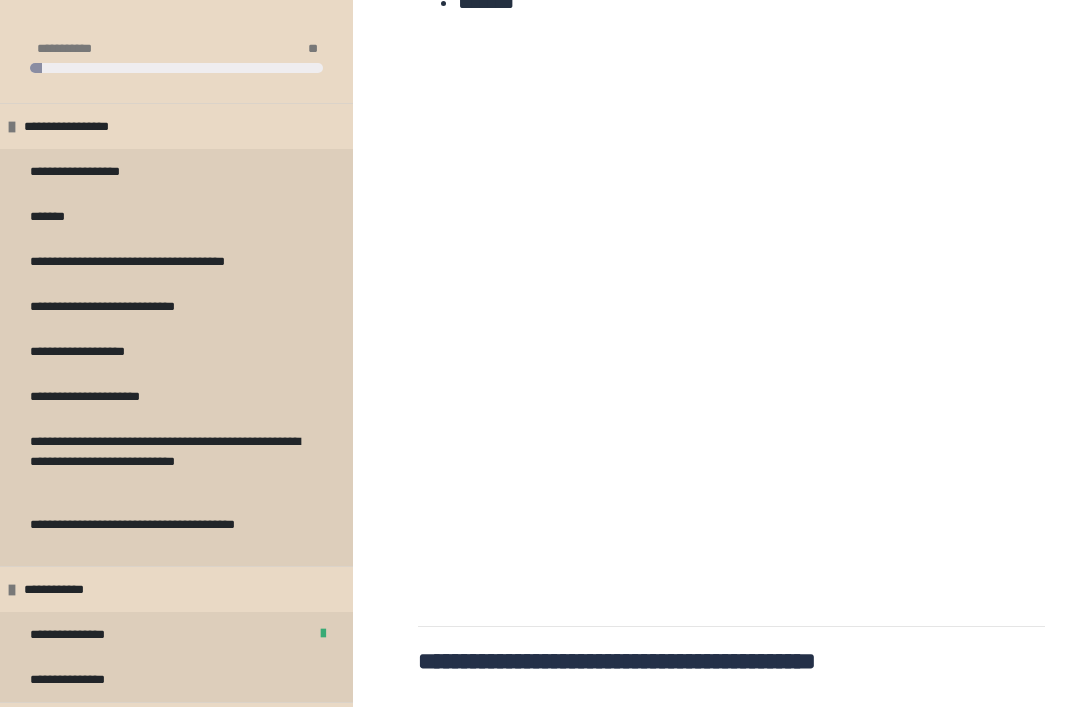 scroll, scrollTop: 634, scrollLeft: 0, axis: vertical 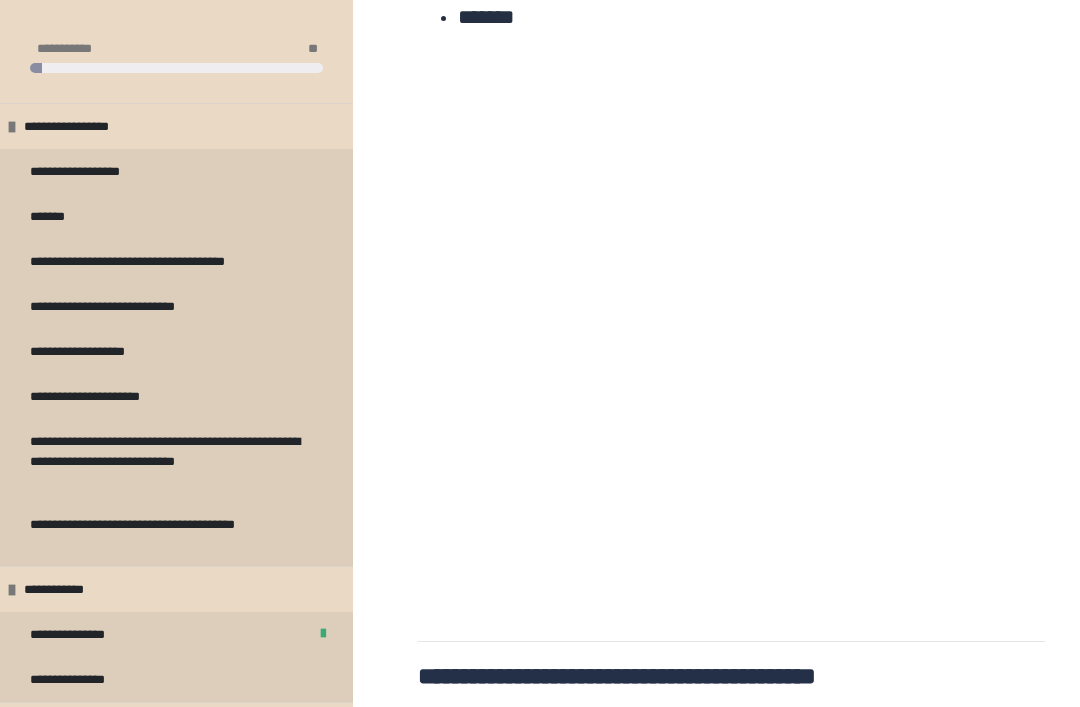 click on "**********" at bounding box center (731, -2) 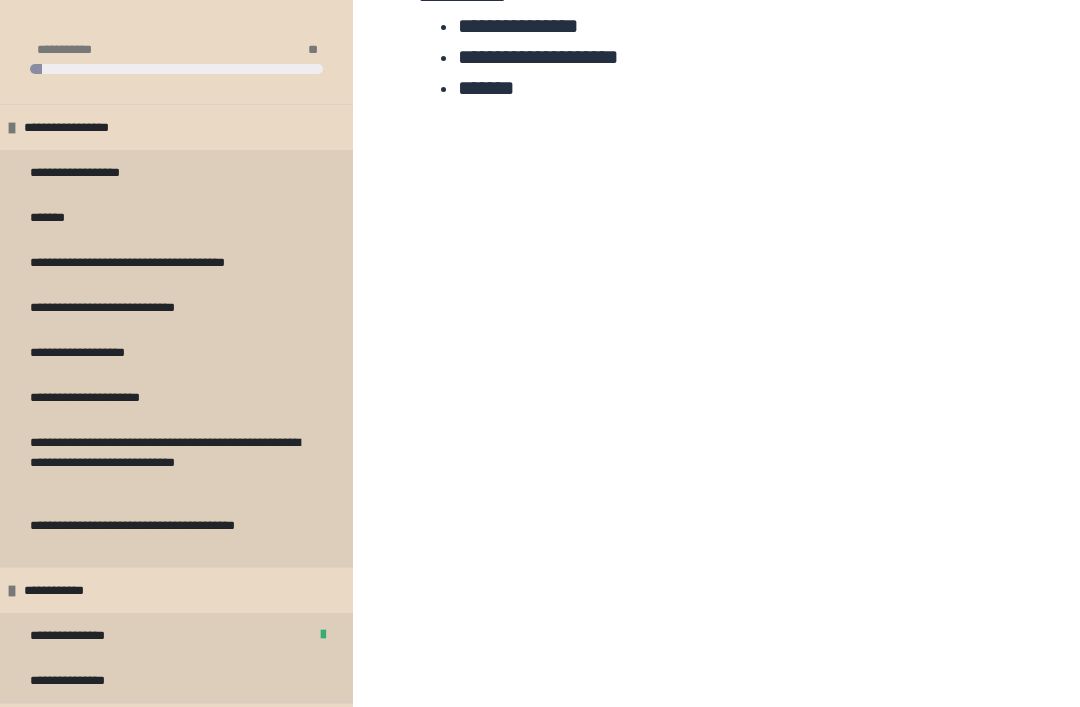 scroll, scrollTop: 547, scrollLeft: 0, axis: vertical 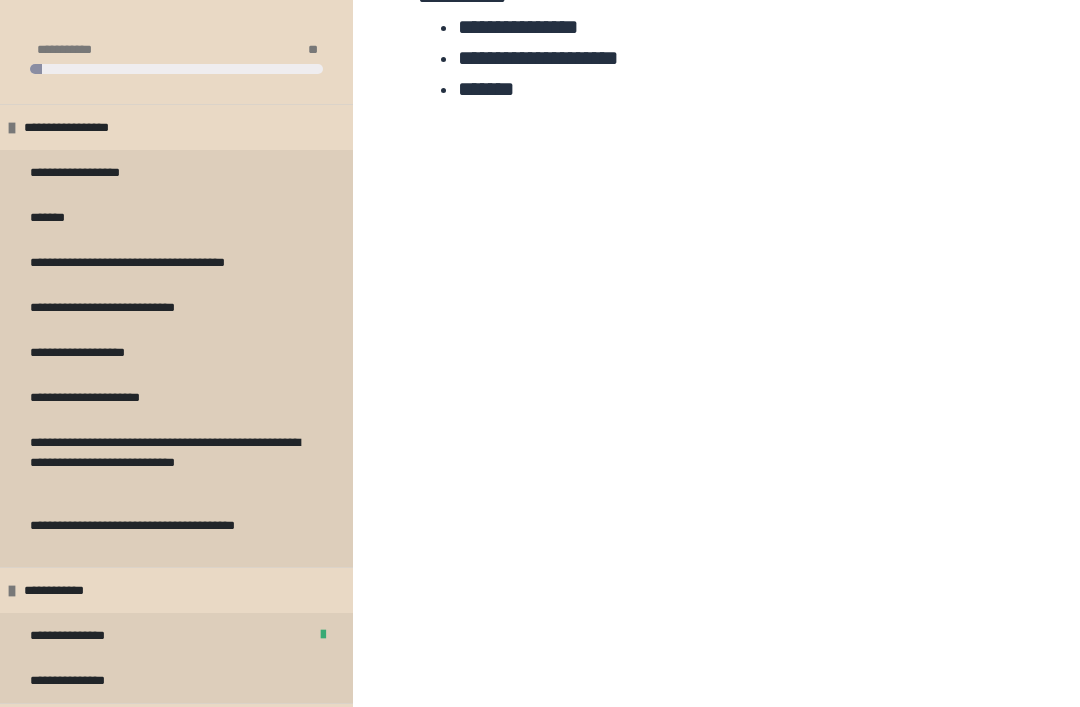 click on "**********" at bounding box center [540, 1134] 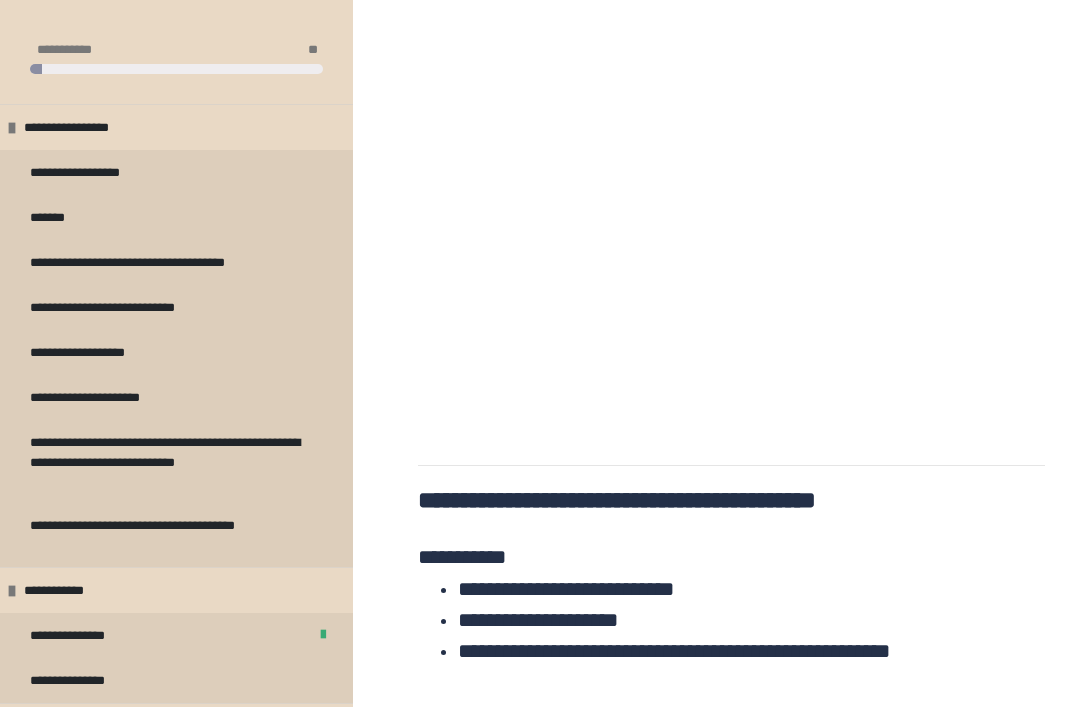 scroll, scrollTop: 696, scrollLeft: 0, axis: vertical 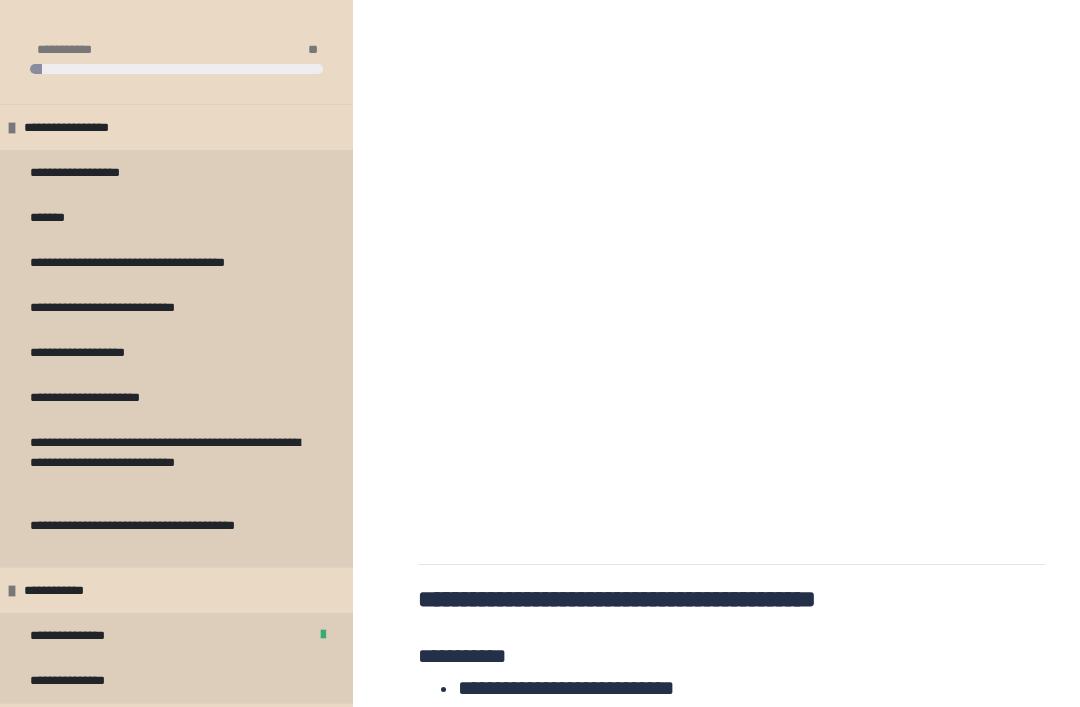 click on "**********" at bounding box center (731, 712) 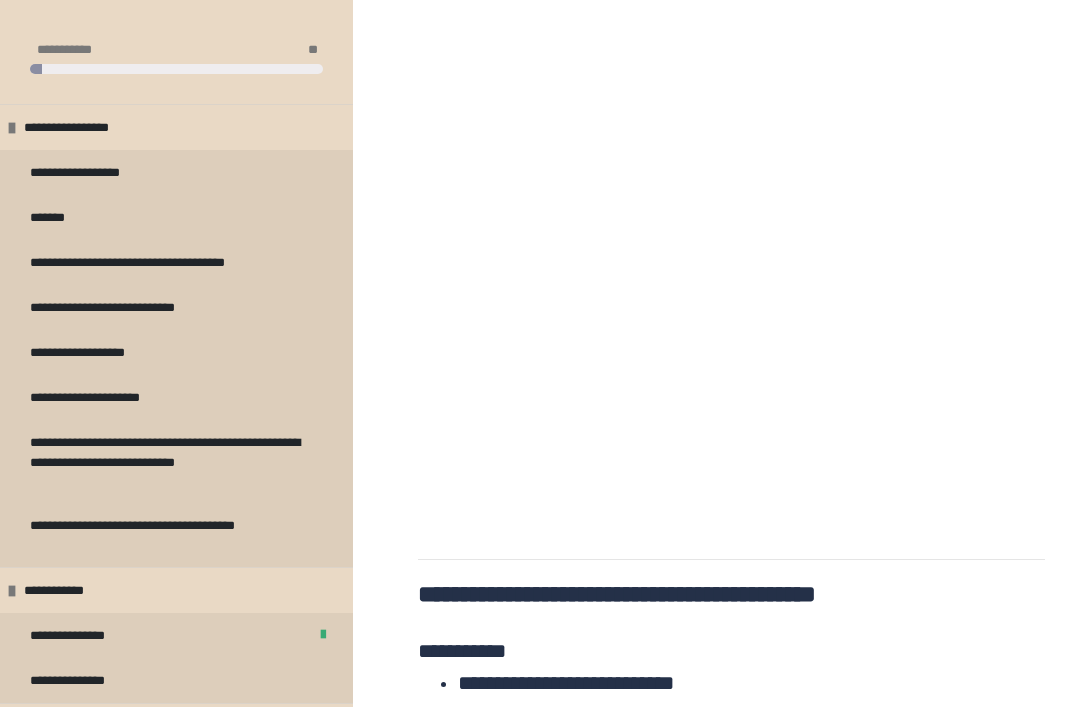 click on "**********" at bounding box center (731, 707) 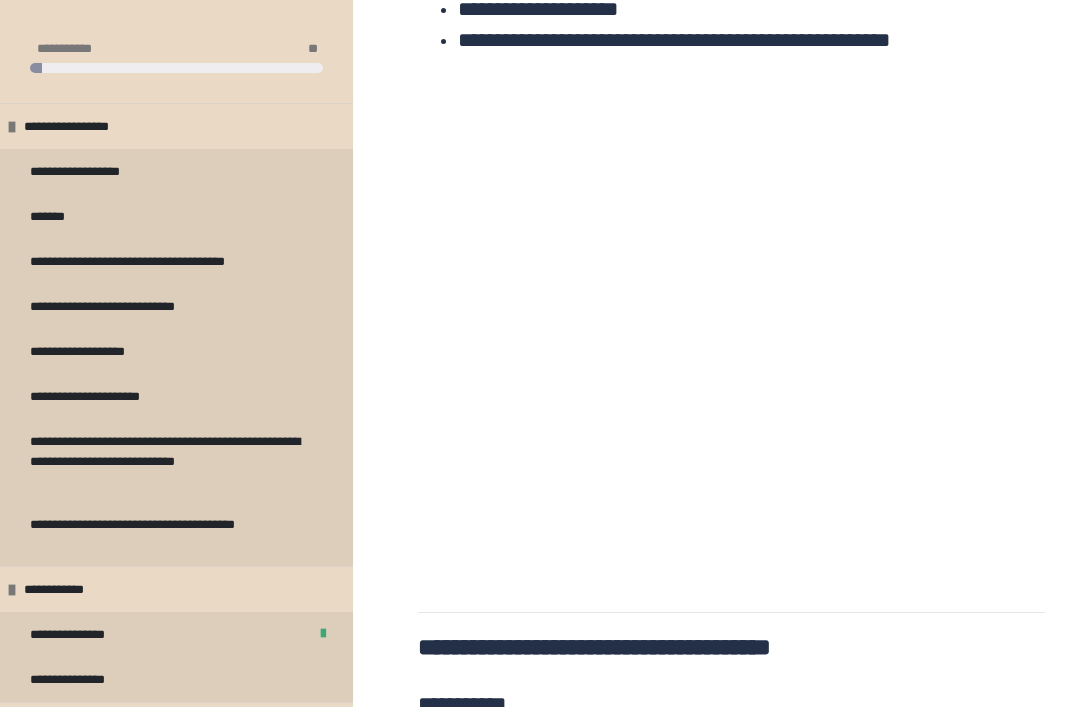 scroll, scrollTop: 1404, scrollLeft: 0, axis: vertical 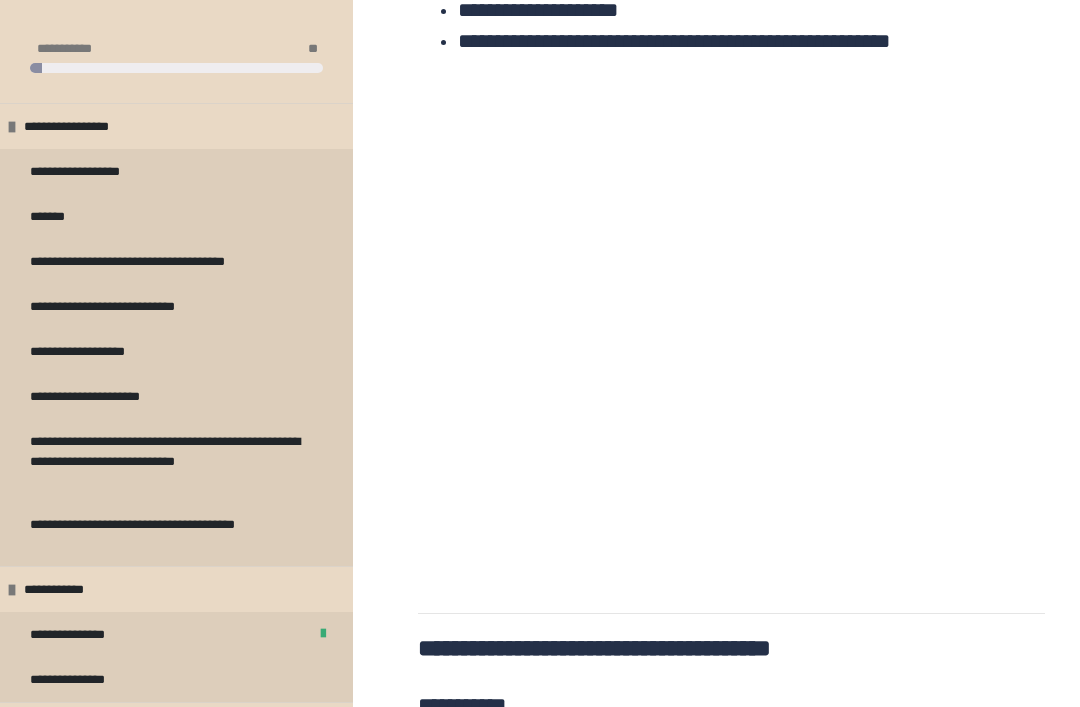 click on "**********" at bounding box center (594, 649) 